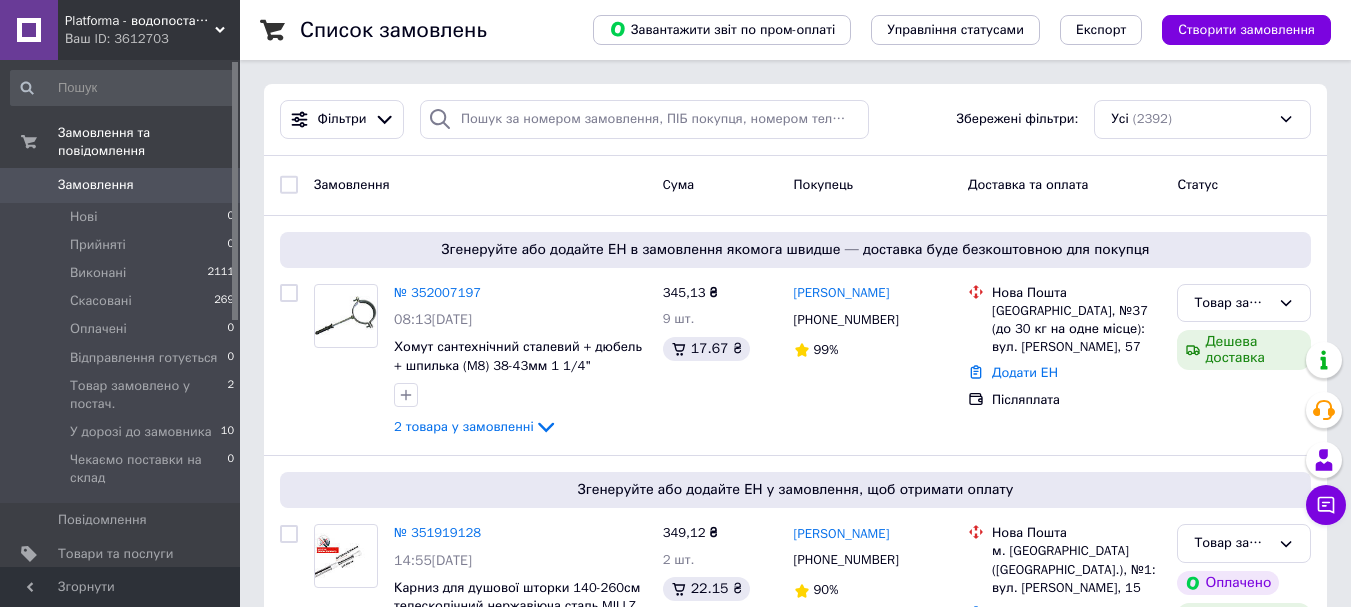 scroll, scrollTop: 0, scrollLeft: 0, axis: both 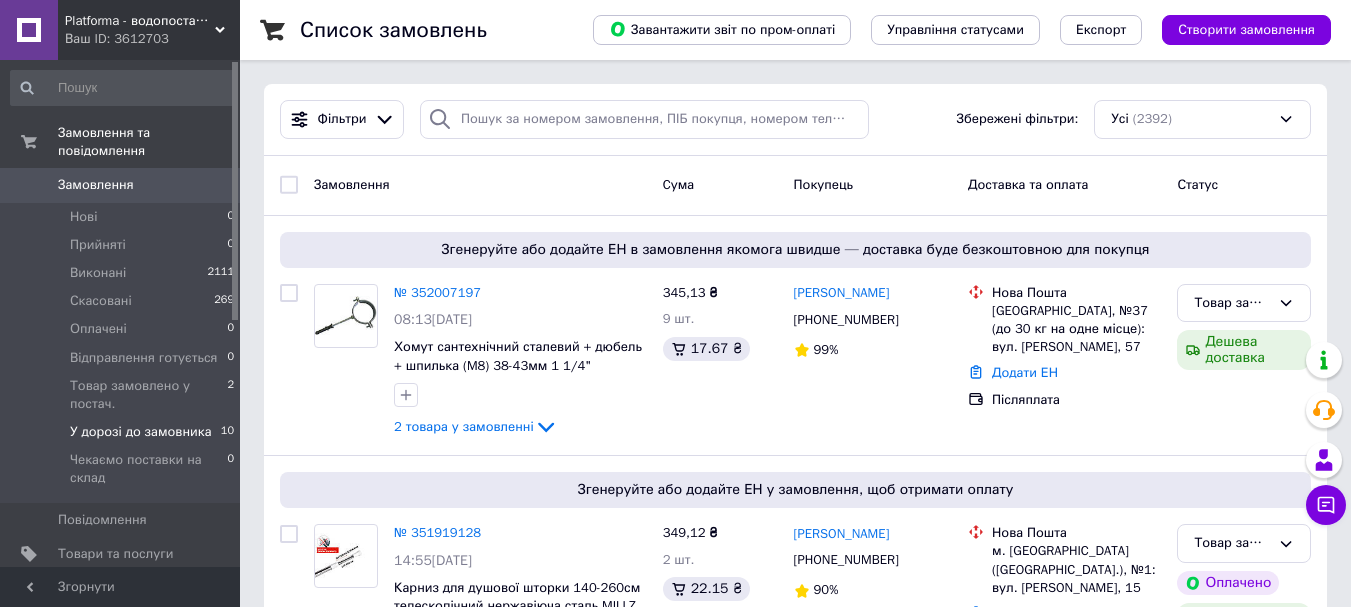 click on "У дорозі до замовника" at bounding box center [141, 432] 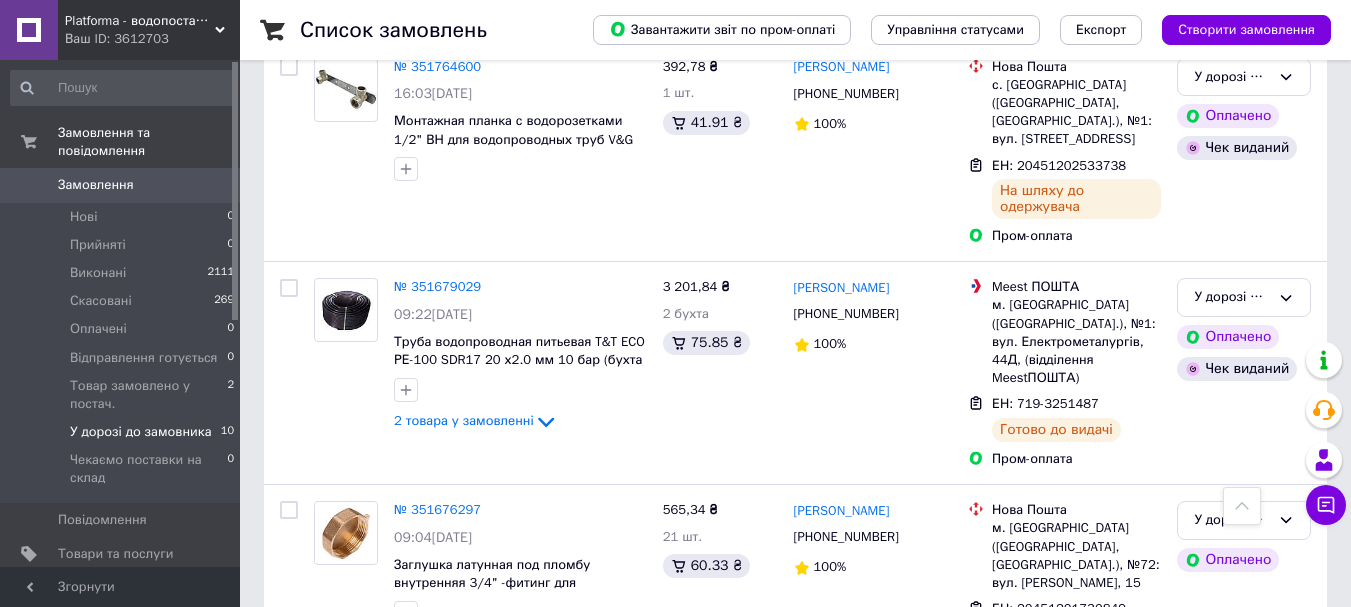 scroll, scrollTop: 700, scrollLeft: 0, axis: vertical 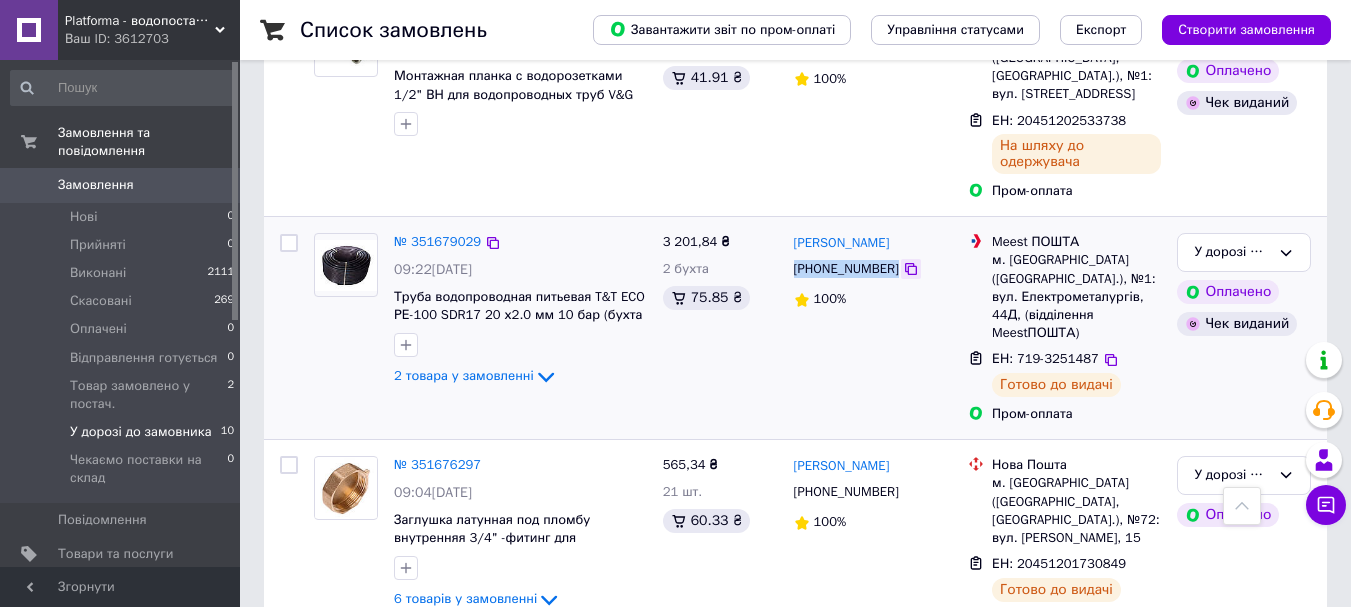 drag, startPoint x: 794, startPoint y: 300, endPoint x: 897, endPoint y: 304, distance: 103.077644 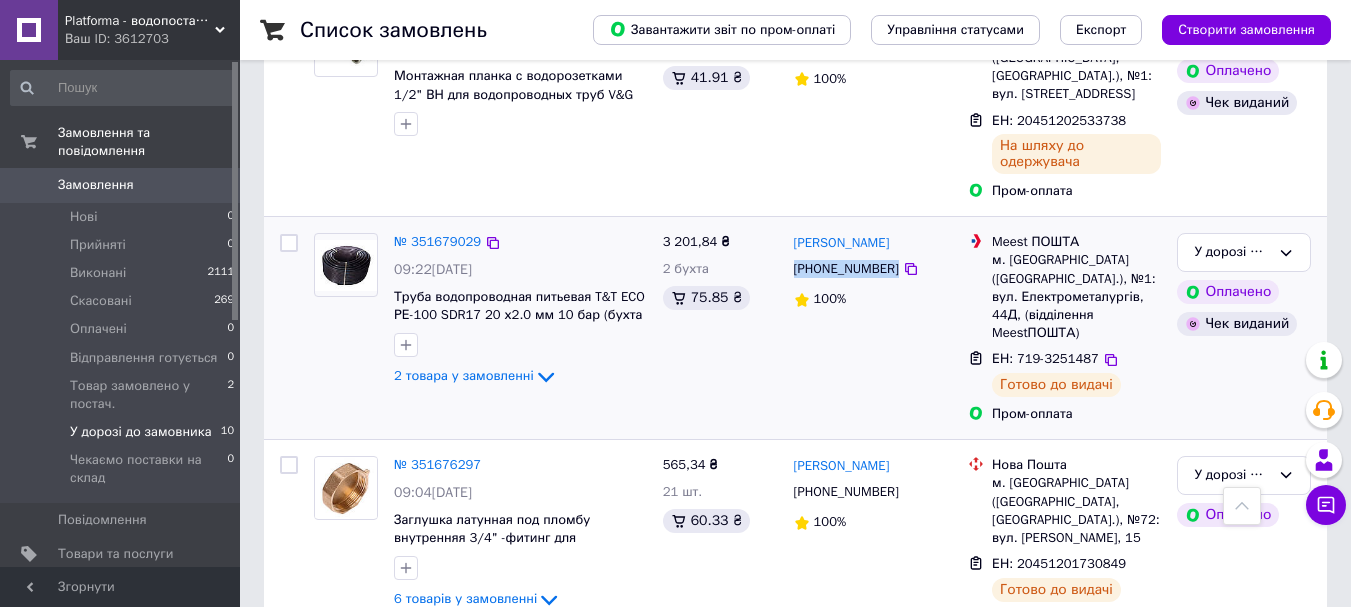 copy on "[PHONE_NUMBER]" 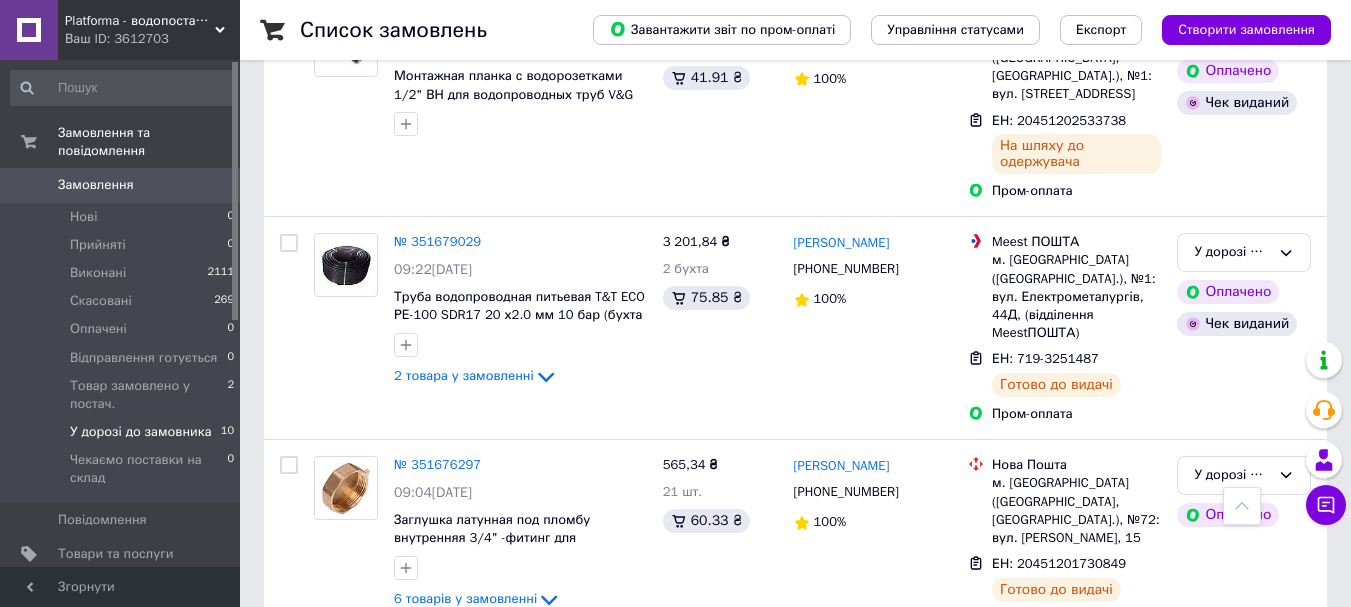 click on "Список замовлень   Завантажити звіт по пром-оплаті Управління статусами Експорт Створити замовлення 1 Фільтри Збережені фільтри: Не обрано Статус: У дорозі до замовника Cкинути все Зберегти фільтр Замовлення Cума Покупець Доставка та оплата Статус № 351854961 09:52, 09.07.2025 Уголок с накидной гайкой Ø25 x 1"В(внутренняя резьба) полипропилен/латунь серый цвет Asco® 373,80 ₴ 2 шт. 39.88 ₴ Игорь Яровой +380954388823 100% Нова Пошта Берестин, Поштомат №45370: вул. 3й мікрорайон, 13 (Аптека №83) ЕН: 20451202541577 На шляху до одержувача Пром-оплата У дорозі до замовника Оплачено Чек виданий № 351804390 100%" at bounding box center (795, 515) 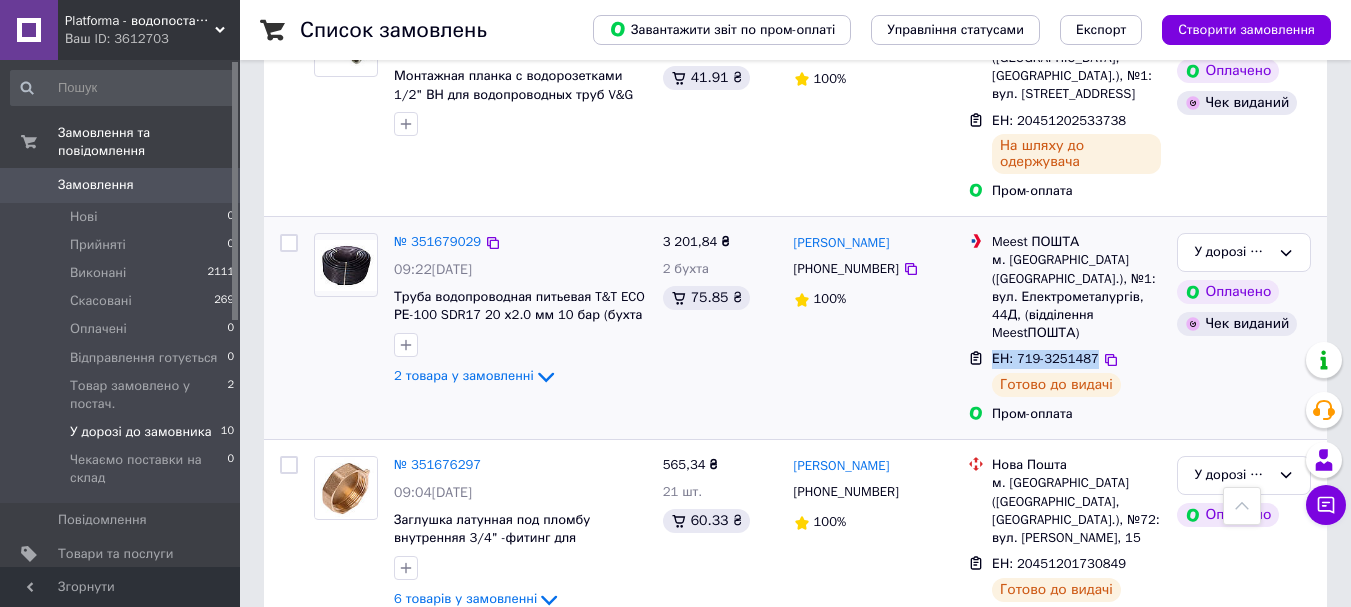drag, startPoint x: 994, startPoint y: 390, endPoint x: 1088, endPoint y: 388, distance: 94.02127 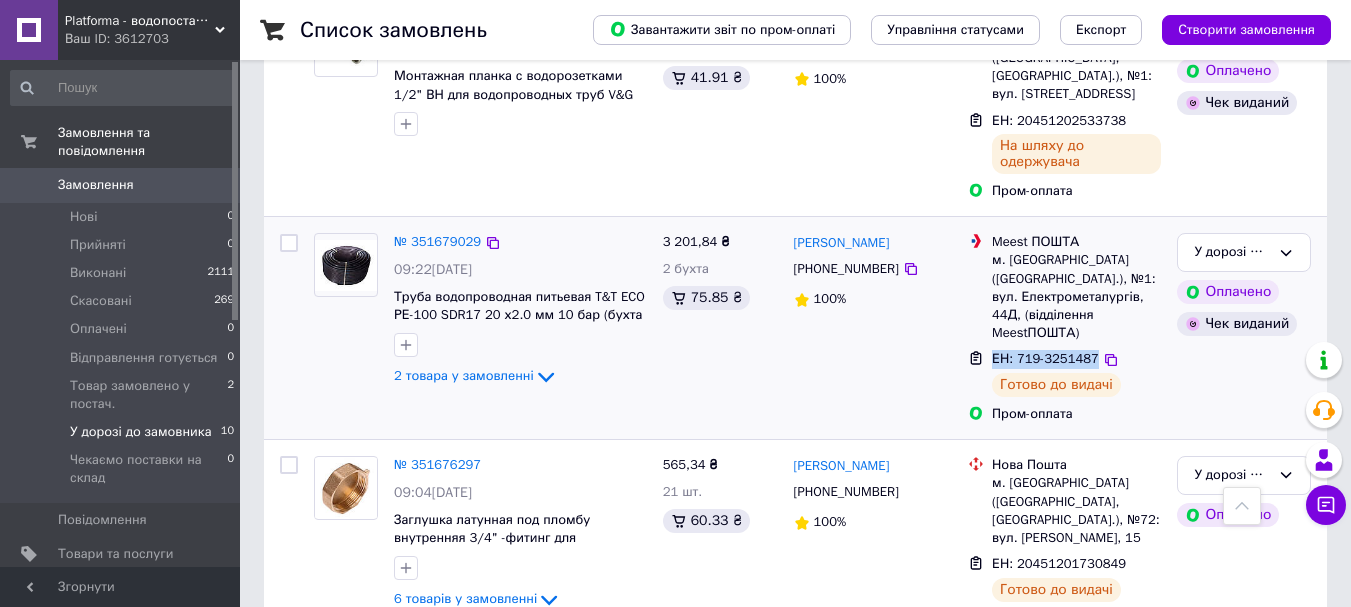 copy on "ЕН: 719-3251487" 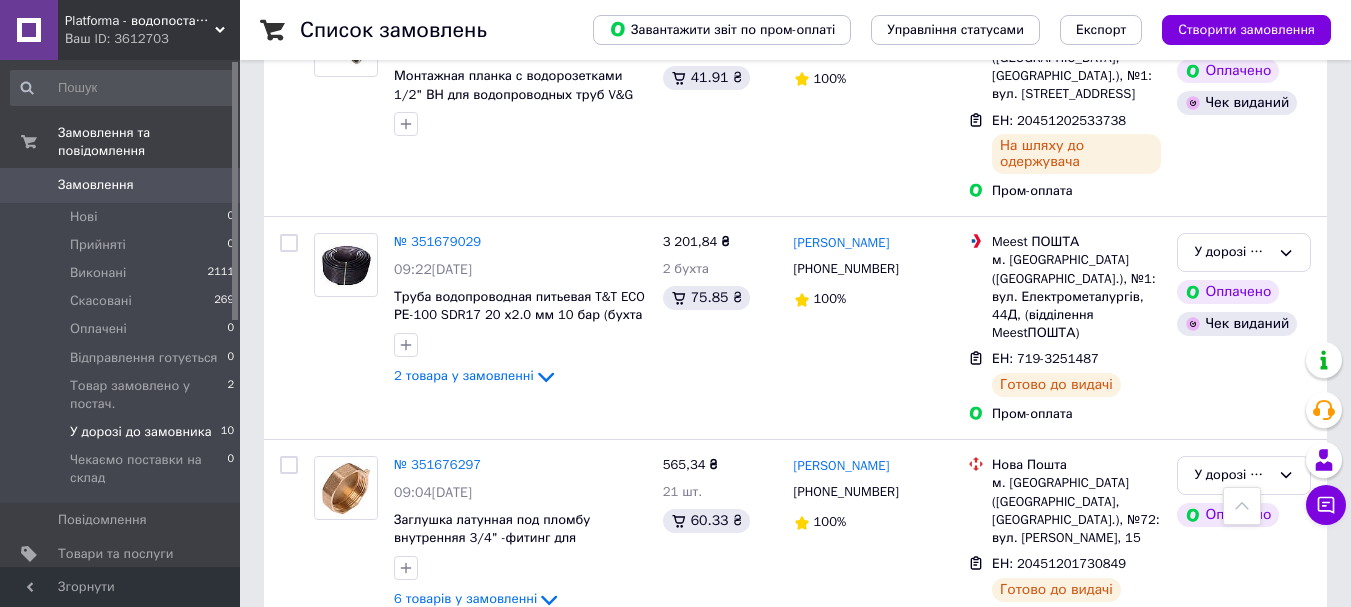 click on "Список замовлень   Завантажити звіт по пром-оплаті Управління статусами Експорт Створити замовлення 1 Фільтри Збережені фільтри: Не обрано Статус: У дорозі до замовника Cкинути все Зберегти фільтр Замовлення Cума Покупець Доставка та оплата Статус № 351854961 09:52, 09.07.2025 Уголок с накидной гайкой Ø25 x 1"В(внутренняя резьба) полипропилен/латунь серый цвет Asco® 373,80 ₴ 2 шт. 39.88 ₴ Игорь Яровой +380954388823 100% Нова Пошта Берестин, Поштомат №45370: вул. 3й мікрорайон, 13 (Аптека №83) ЕН: 20451202541577 На шляху до одержувача Пром-оплата У дорозі до замовника Оплачено Чек виданий № 351804390 100%" at bounding box center (795, 515) 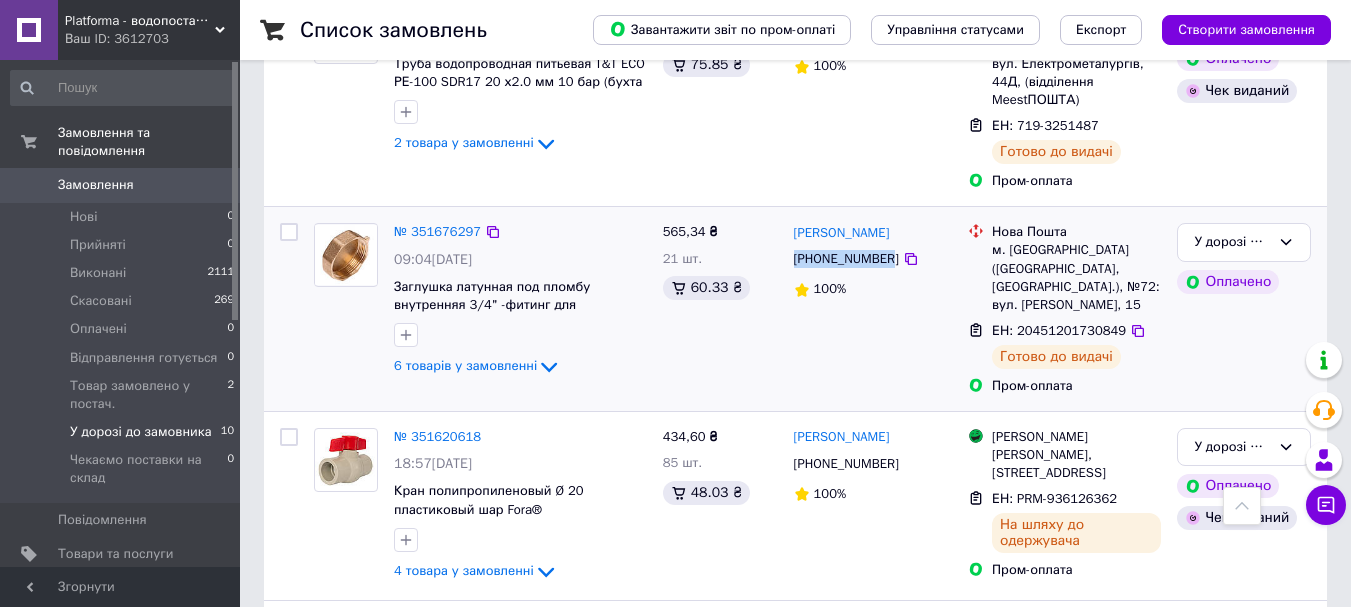 drag, startPoint x: 796, startPoint y: 293, endPoint x: 885, endPoint y: 293, distance: 89 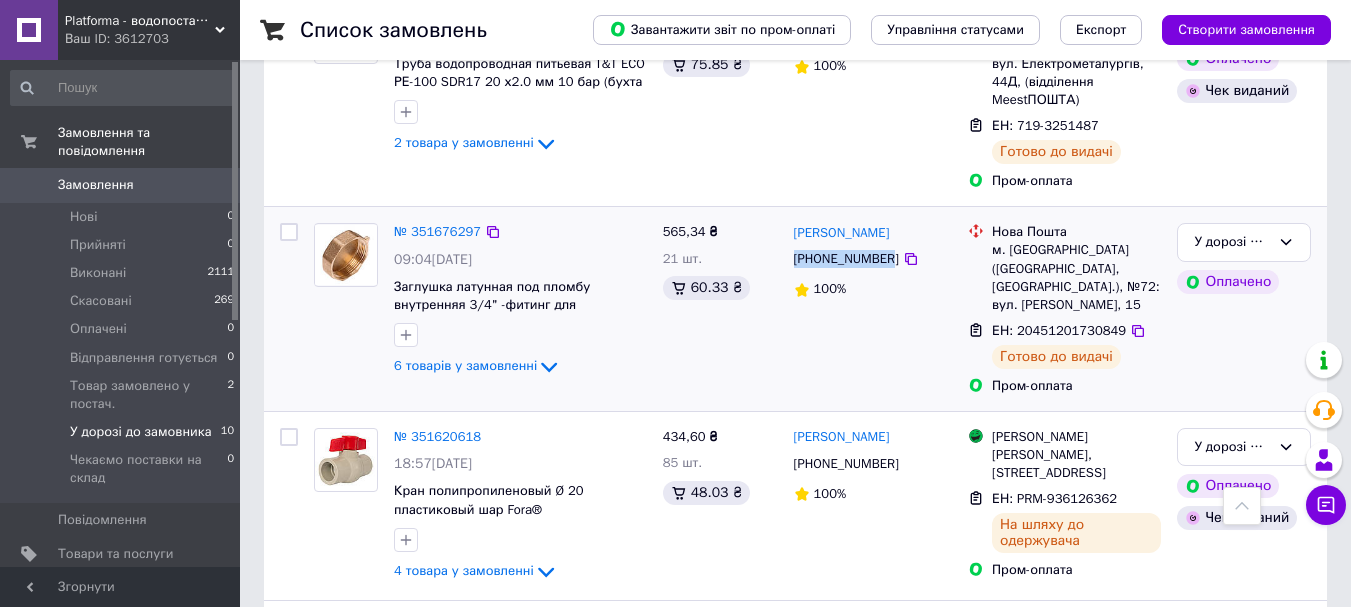 copy on "[PHONE_NUMBER]" 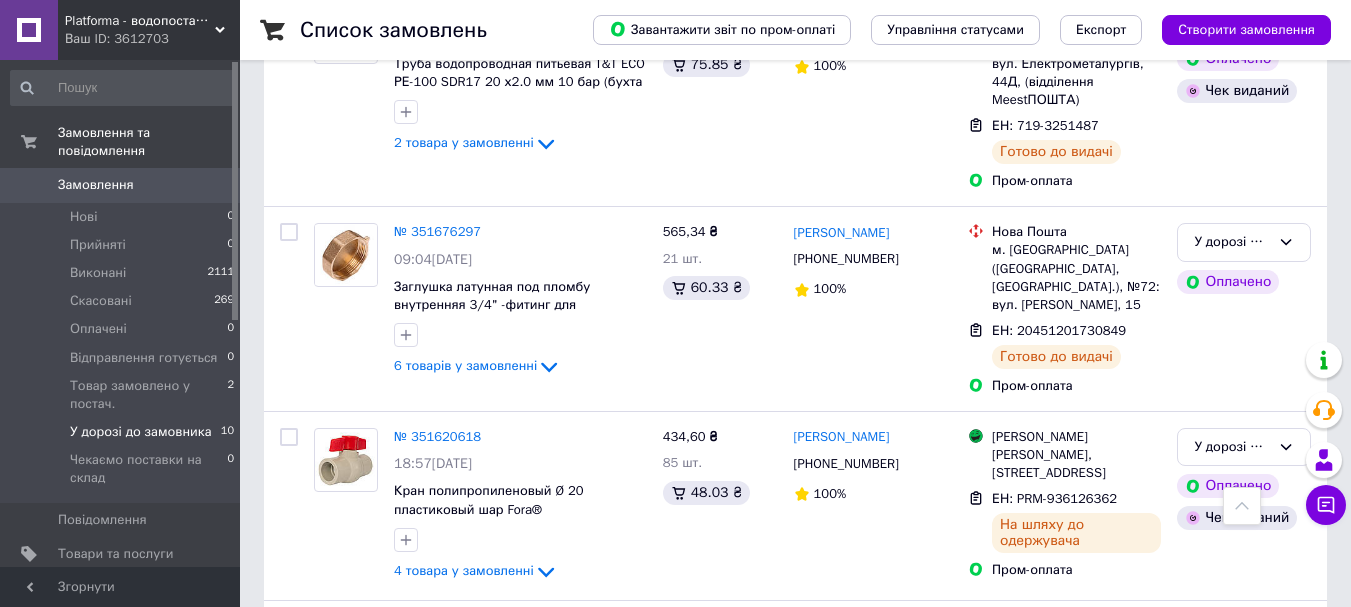 click on "Список замовлень   Завантажити звіт по пром-оплаті Управління статусами Експорт Створити замовлення 1 Фільтри Збережені фільтри: Не обрано Статус: У дорозі до замовника Cкинути все Зберегти фільтр Замовлення Cума Покупець Доставка та оплата Статус № 351854961 09:52, 09.07.2025 Уголок с накидной гайкой Ø25 x 1"В(внутренняя резьба) полипропилен/латунь серый цвет Asco® 373,80 ₴ 2 шт. 39.88 ₴ Игорь Яровой +380954388823 100% Нова Пошта Берестин, Поштомат №45370: вул. 3й мікрорайон, 13 (Аптека №83) ЕН: 20451202541577 На шляху до одержувача Пром-оплата У дорозі до замовника Оплачено Чек виданий № 351804390 100%" at bounding box center (795, 282) 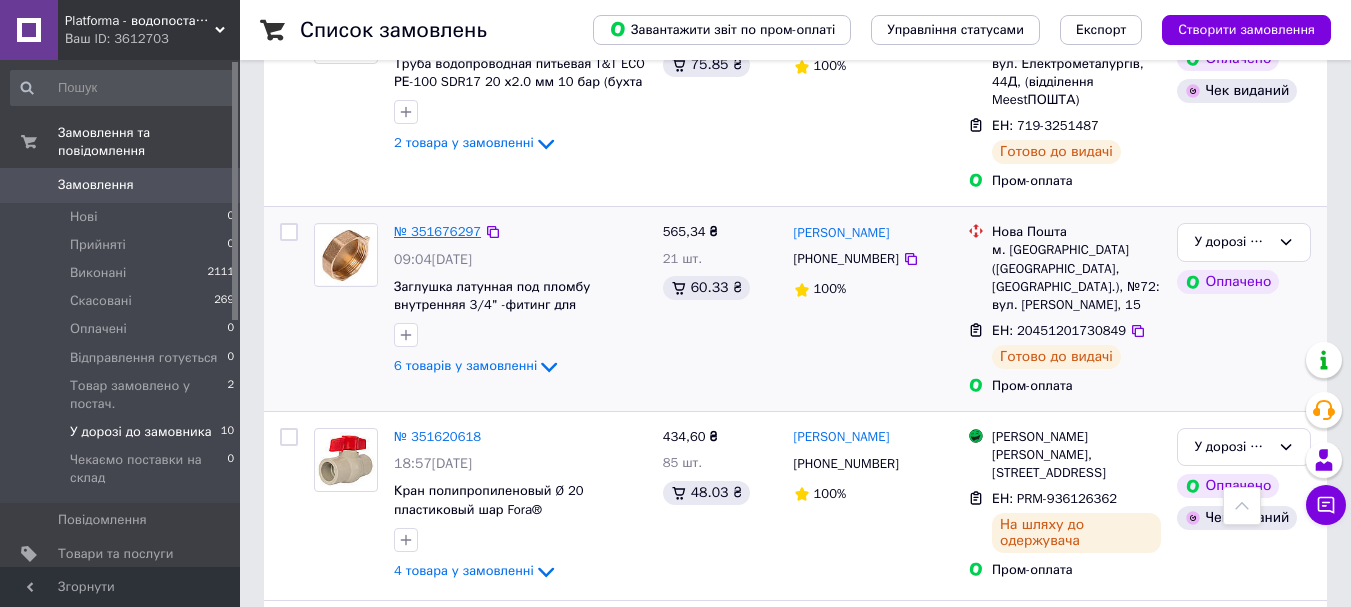 click on "№ 351676297" at bounding box center [437, 231] 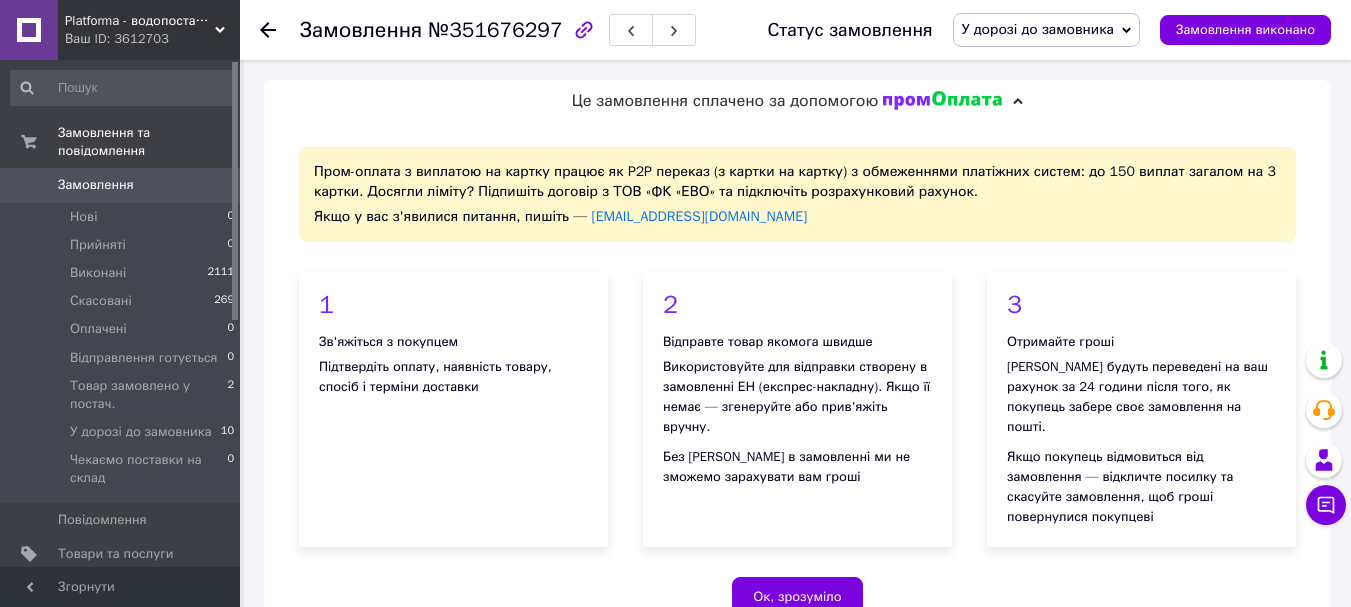 scroll, scrollTop: 467, scrollLeft: 0, axis: vertical 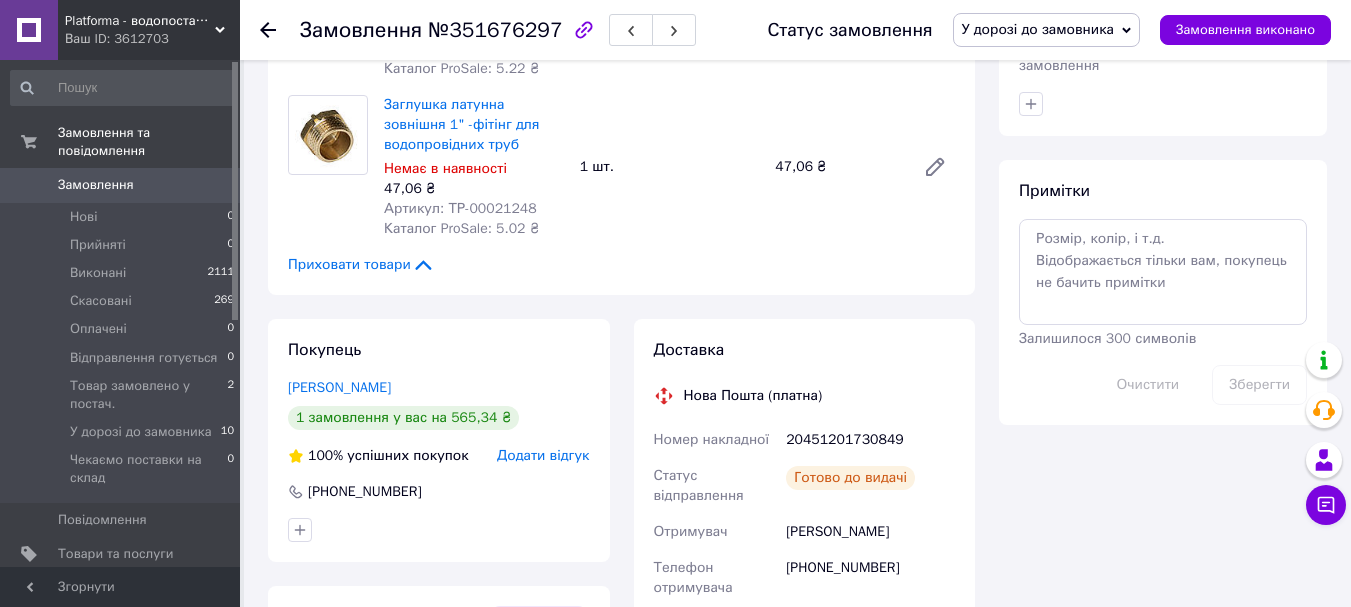click on "Замовлення №351676297 Статус замовлення У дорозі до замовника Прийнято Виконано Скасовано Оплачено Відправлення готується Товар замовлено у постач. Чекаємо поставки на склад Замовлення виконано Це замовлення сплачено за допомогою Пром-оплата з виплатою на картку працює як P2P переказ (з картки на картку) з обмеженнями платіжних систем: до 150 виплат загалом на 3 картки. Досягли ліміту? Підпишіть договір з ТОВ «ФК «ЕВО» та підключіть розрахунковий рахунок. Якщо у вас з'явилися питання, пишіть —   prompay@prom.ua 1 Зв'яжіться з покупцем 2 Відправте товар якомога швидше 3" at bounding box center [797, 48] 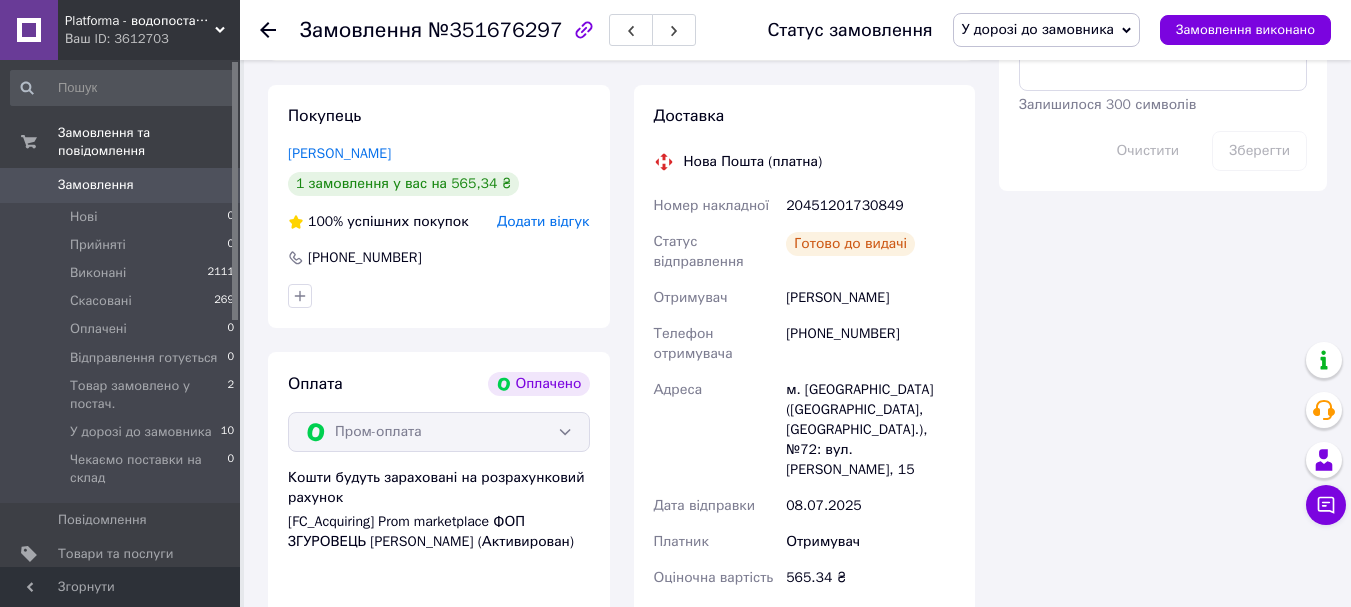 scroll, scrollTop: 1633, scrollLeft: 0, axis: vertical 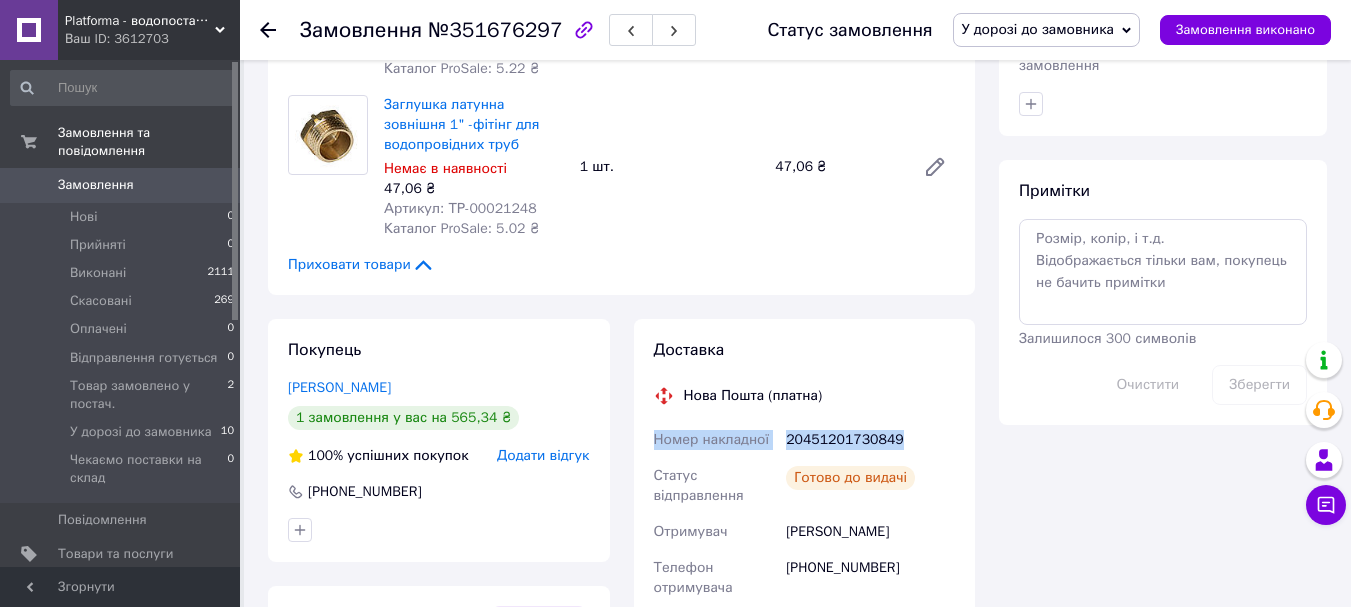 drag, startPoint x: 656, startPoint y: 422, endPoint x: 905, endPoint y: 422, distance: 249 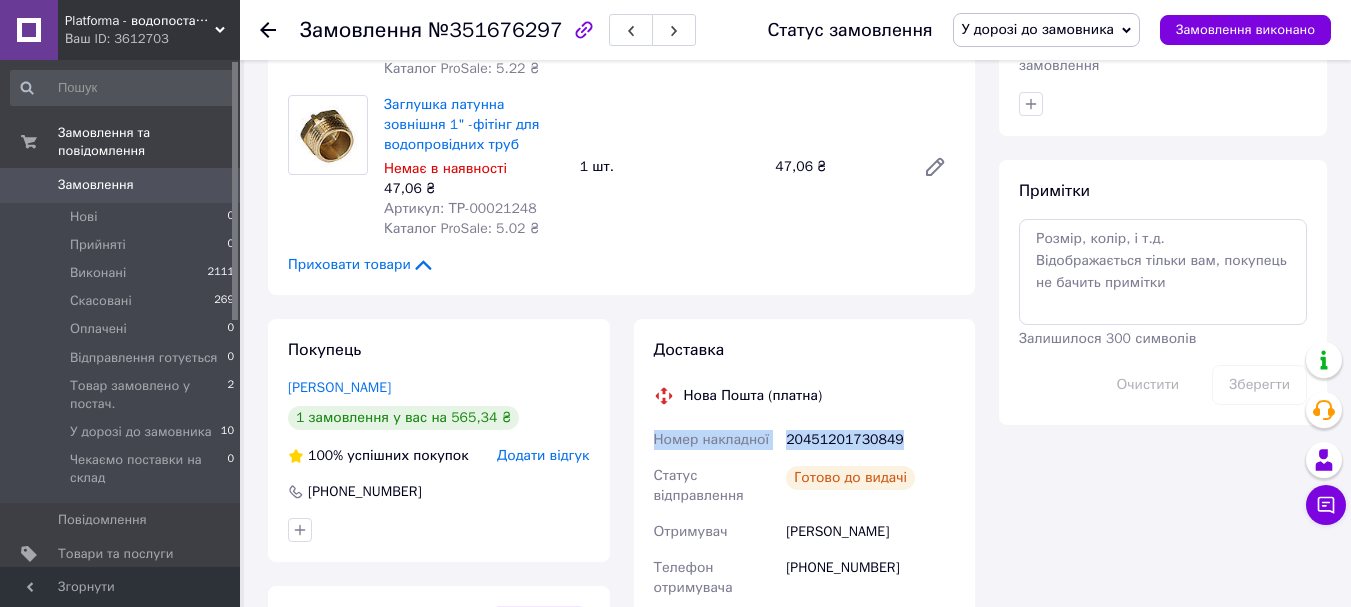 copy on "Номер накладної 20451201730849" 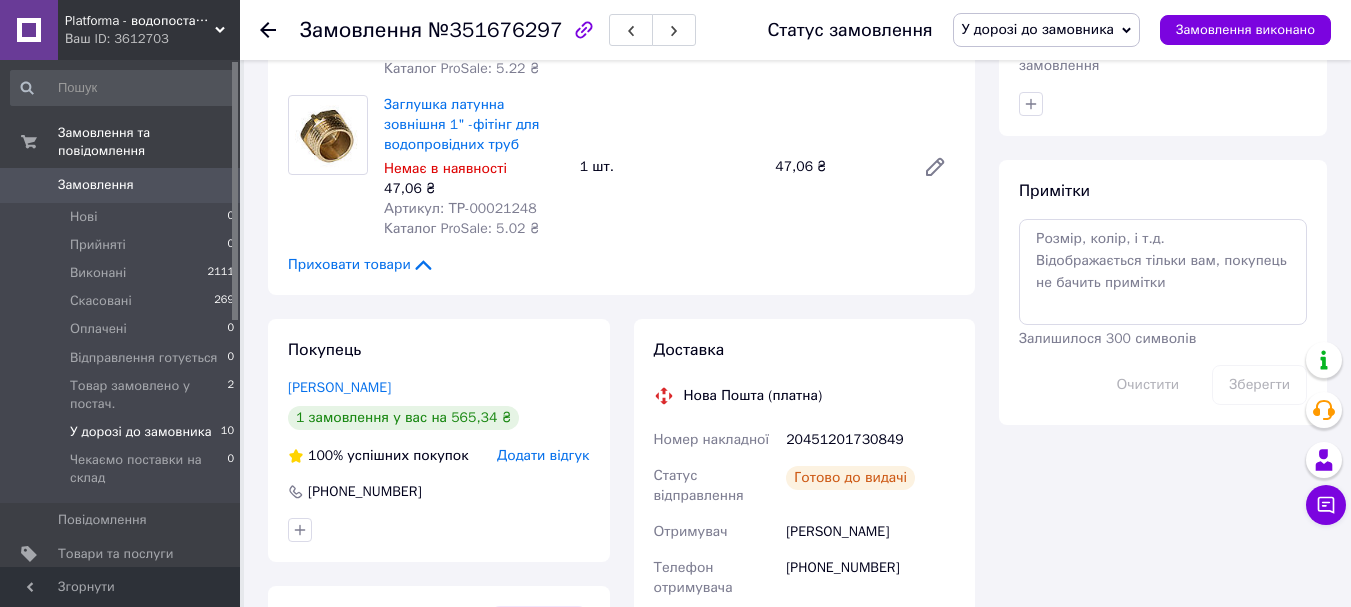 click on "У дорозі до замовника" at bounding box center [141, 432] 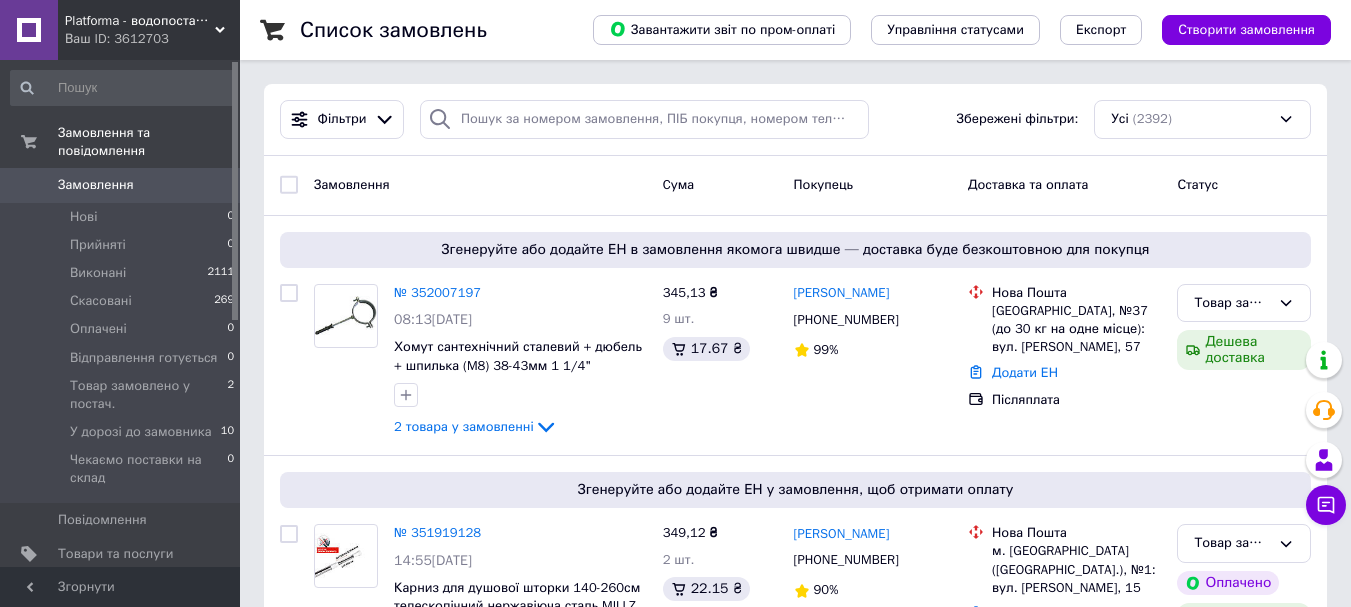 scroll, scrollTop: 233, scrollLeft: 0, axis: vertical 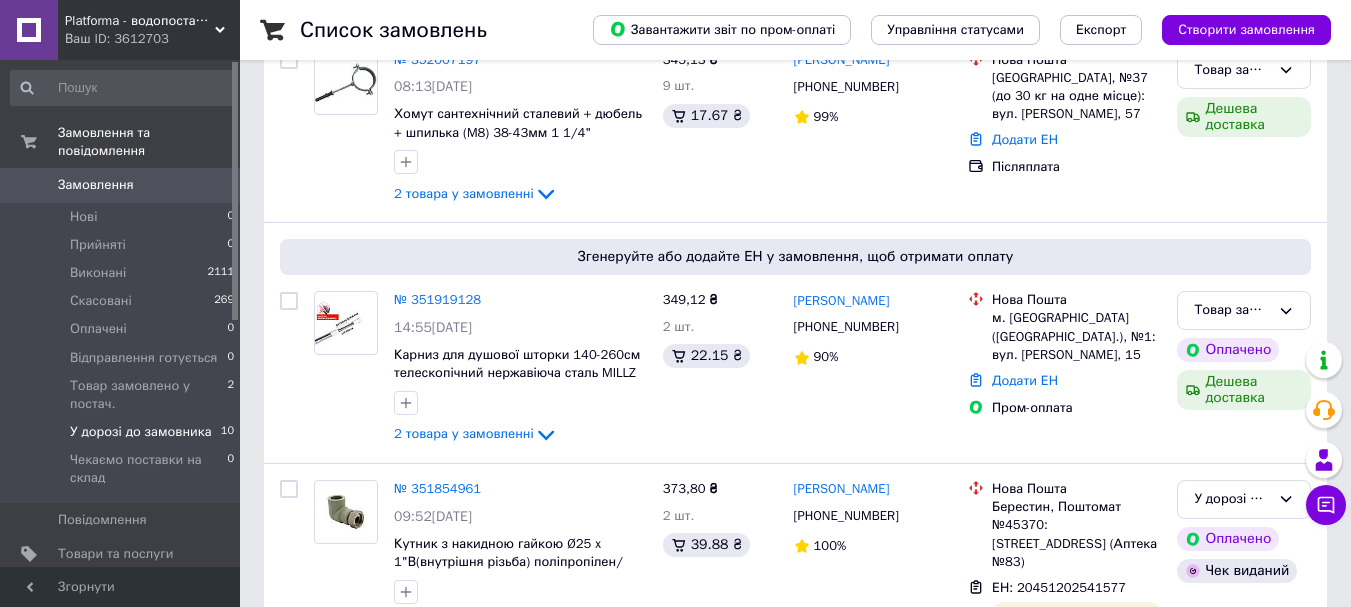 click on "У дорозі до замовника" at bounding box center [141, 432] 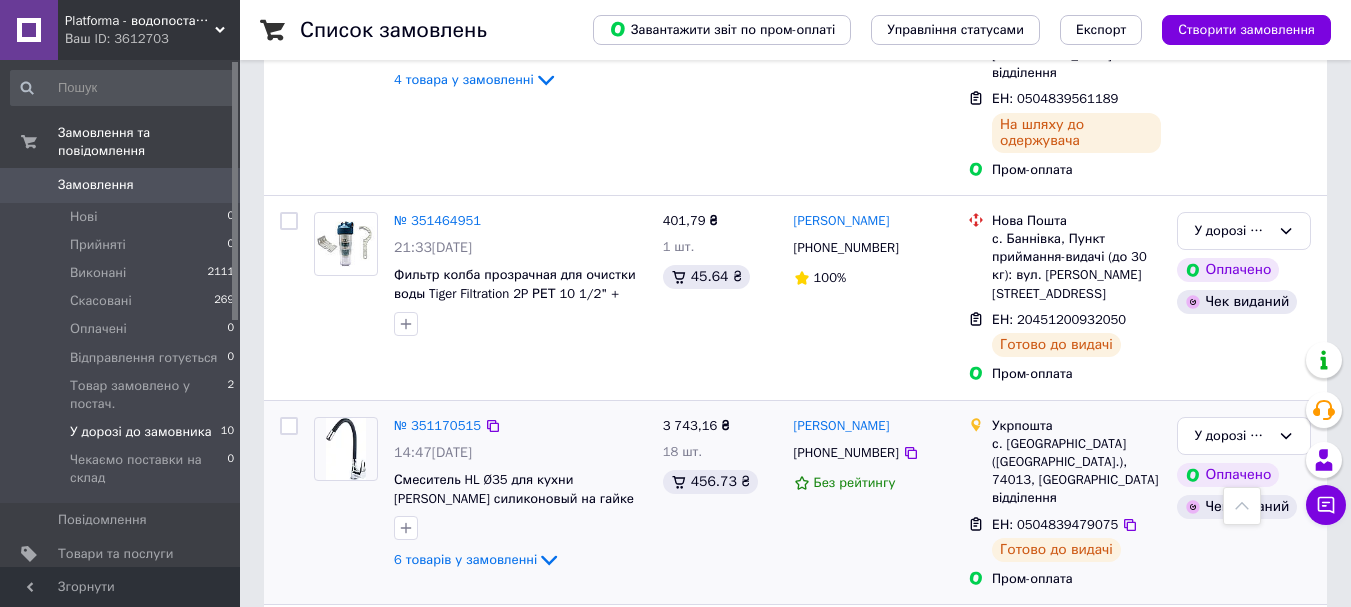 scroll, scrollTop: 1570, scrollLeft: 0, axis: vertical 